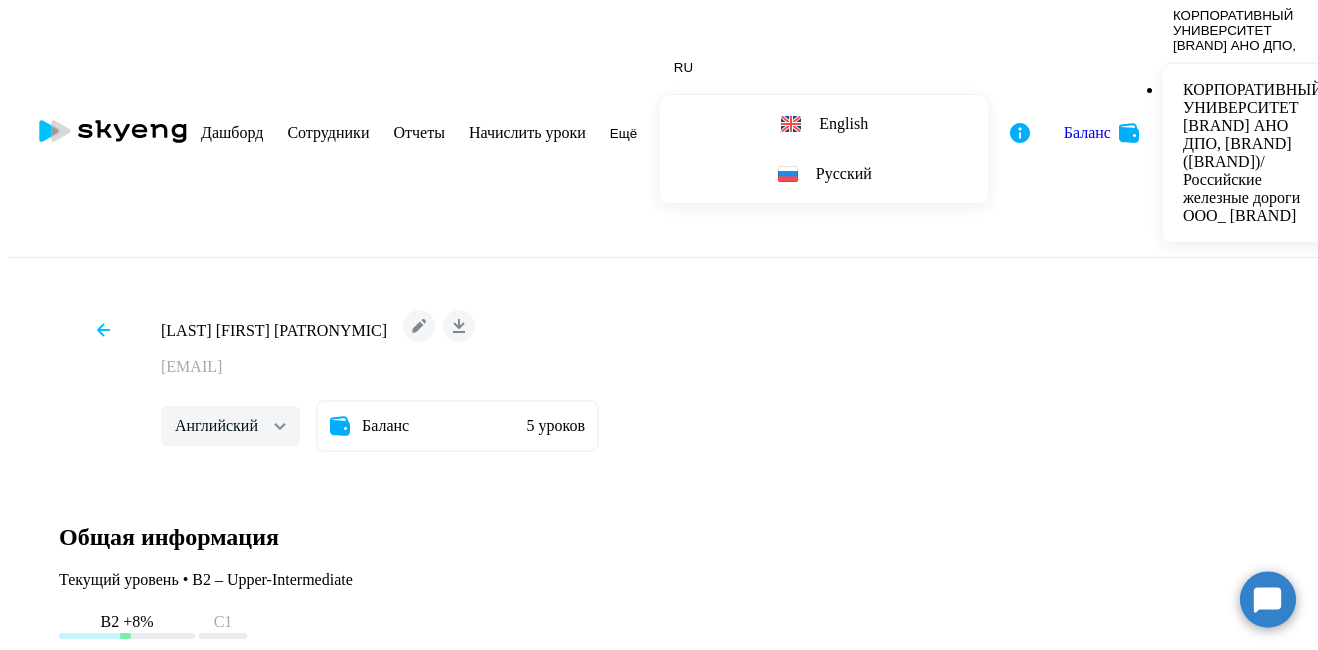 scroll, scrollTop: 0, scrollLeft: 0, axis: both 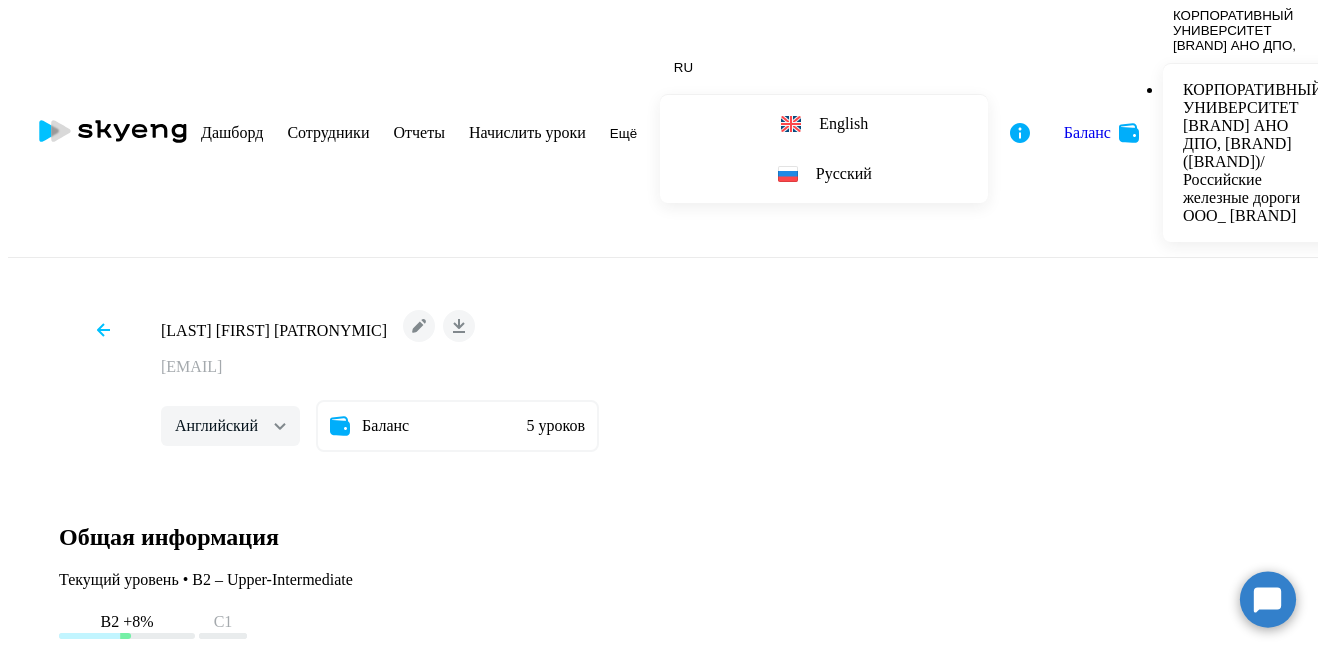click at bounding box center [103, 330] 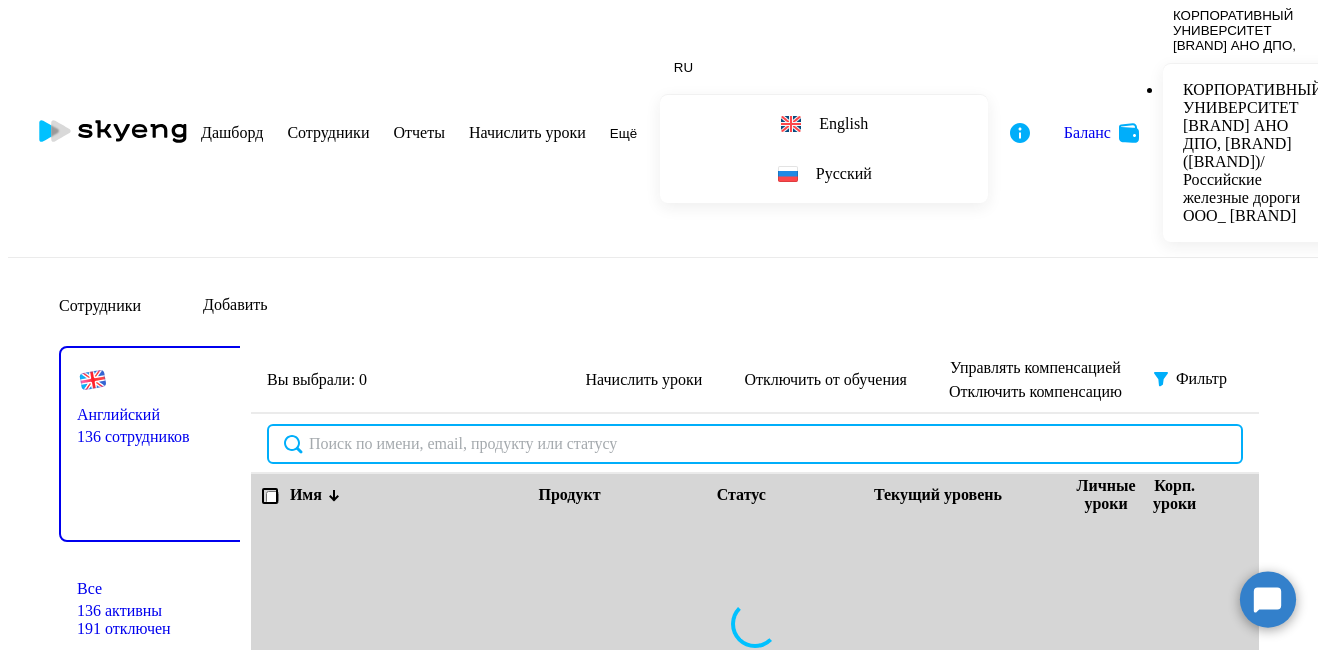 click at bounding box center (755, 444) 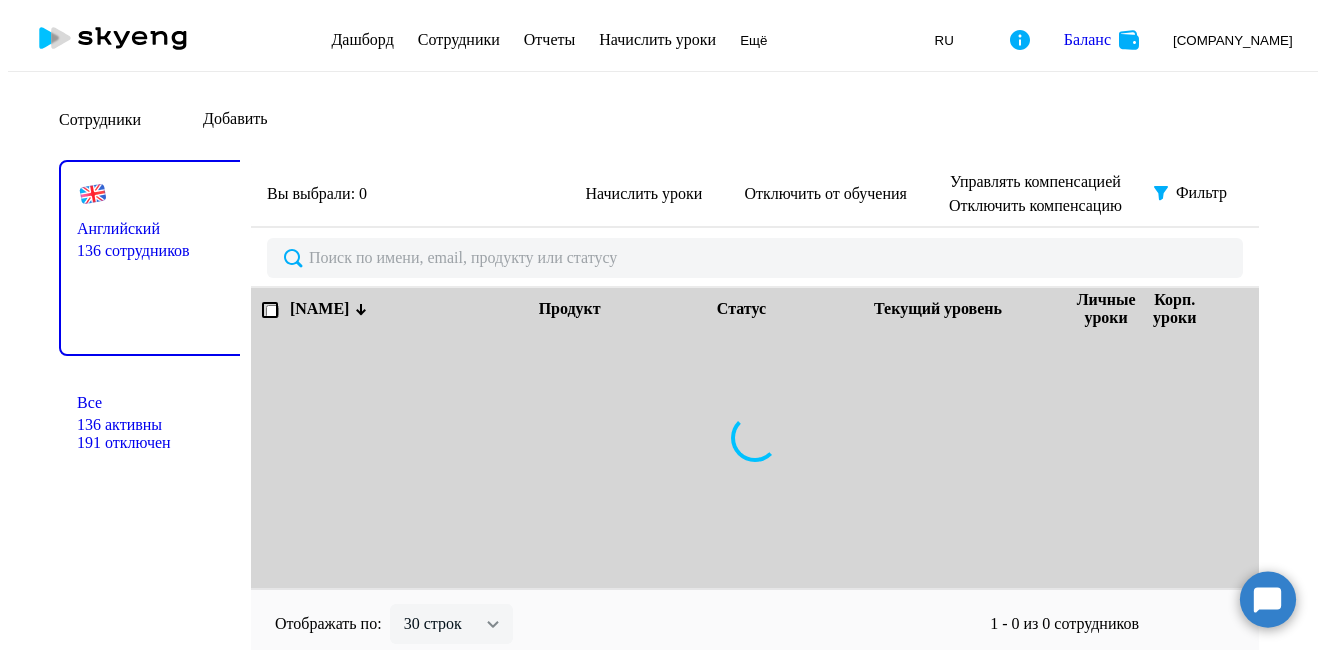 scroll, scrollTop: 0, scrollLeft: 0, axis: both 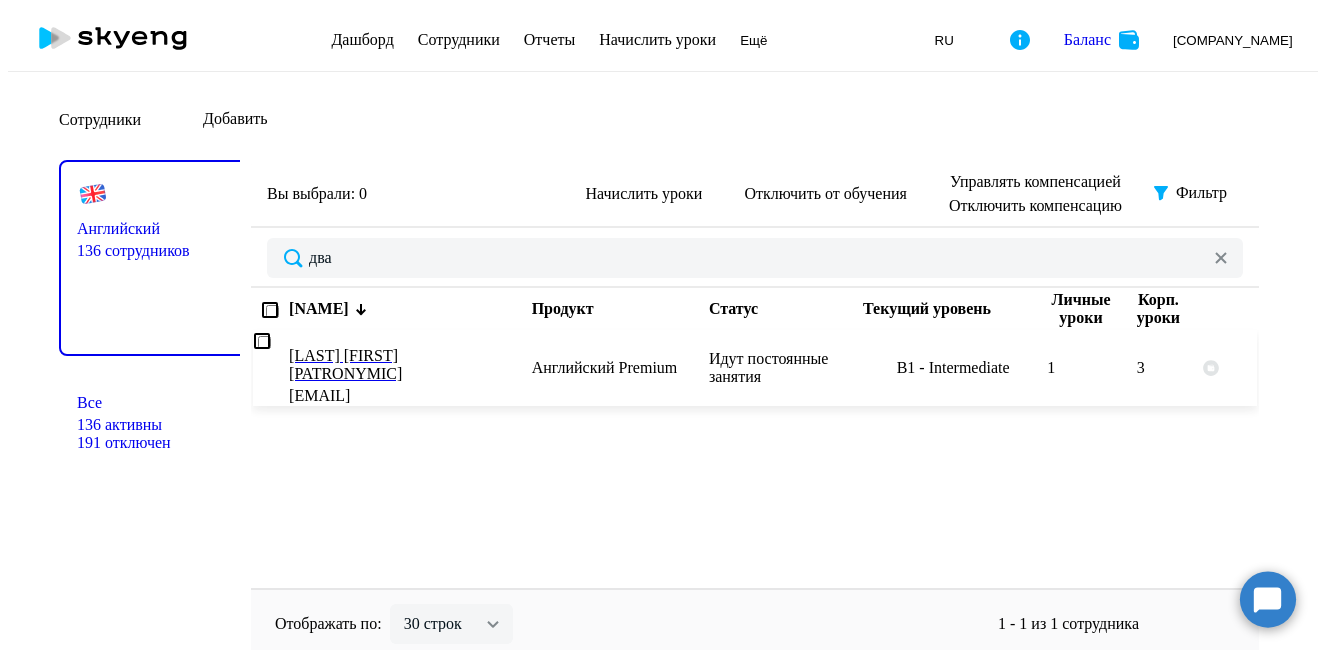 type on "два" 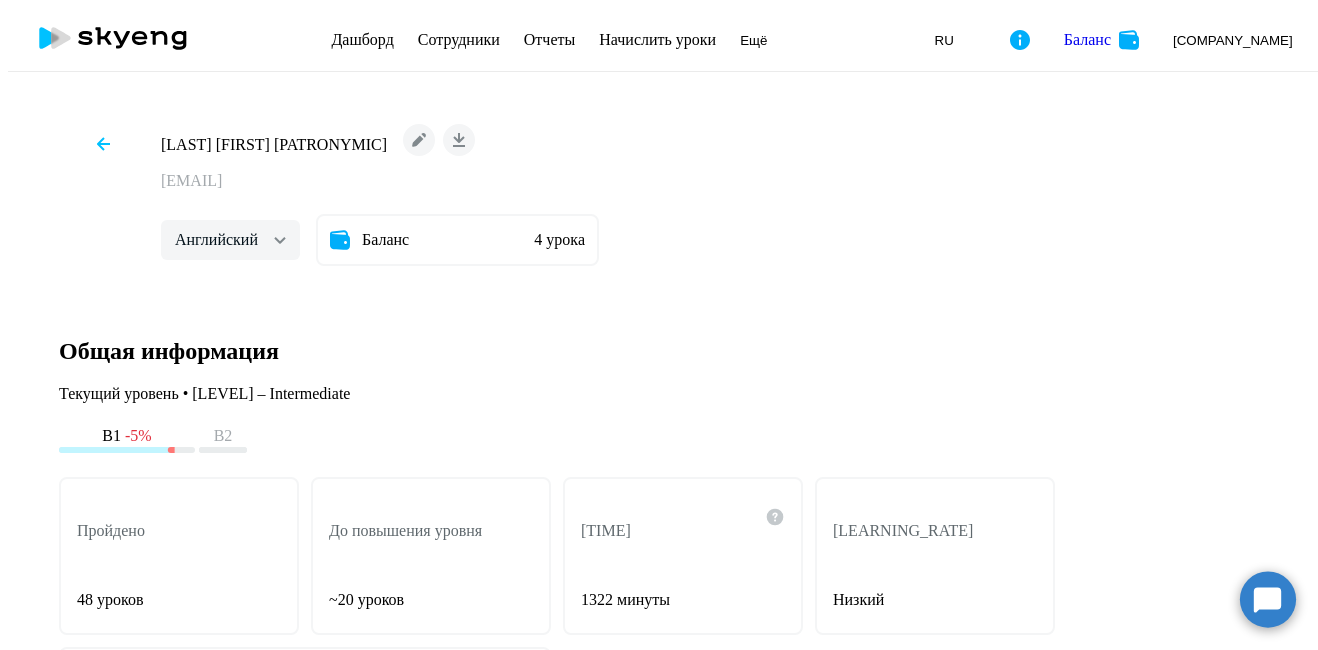 scroll, scrollTop: 2500, scrollLeft: 0, axis: vertical 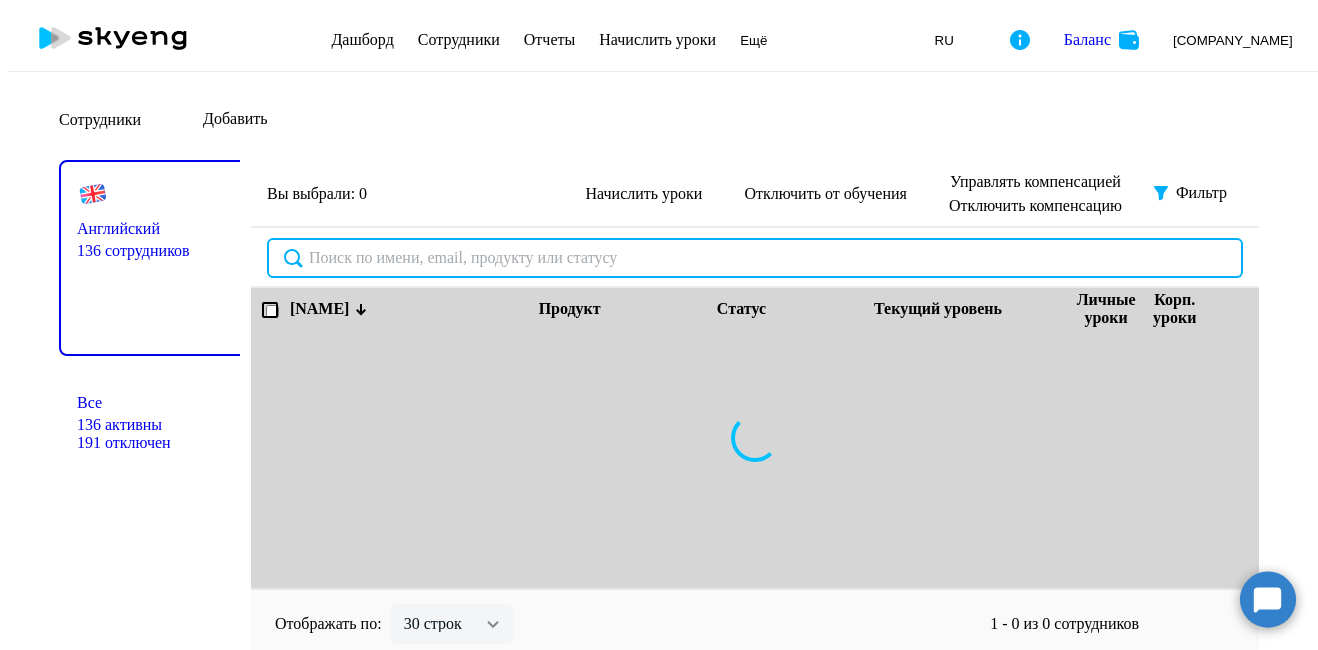 click at bounding box center [755, 258] 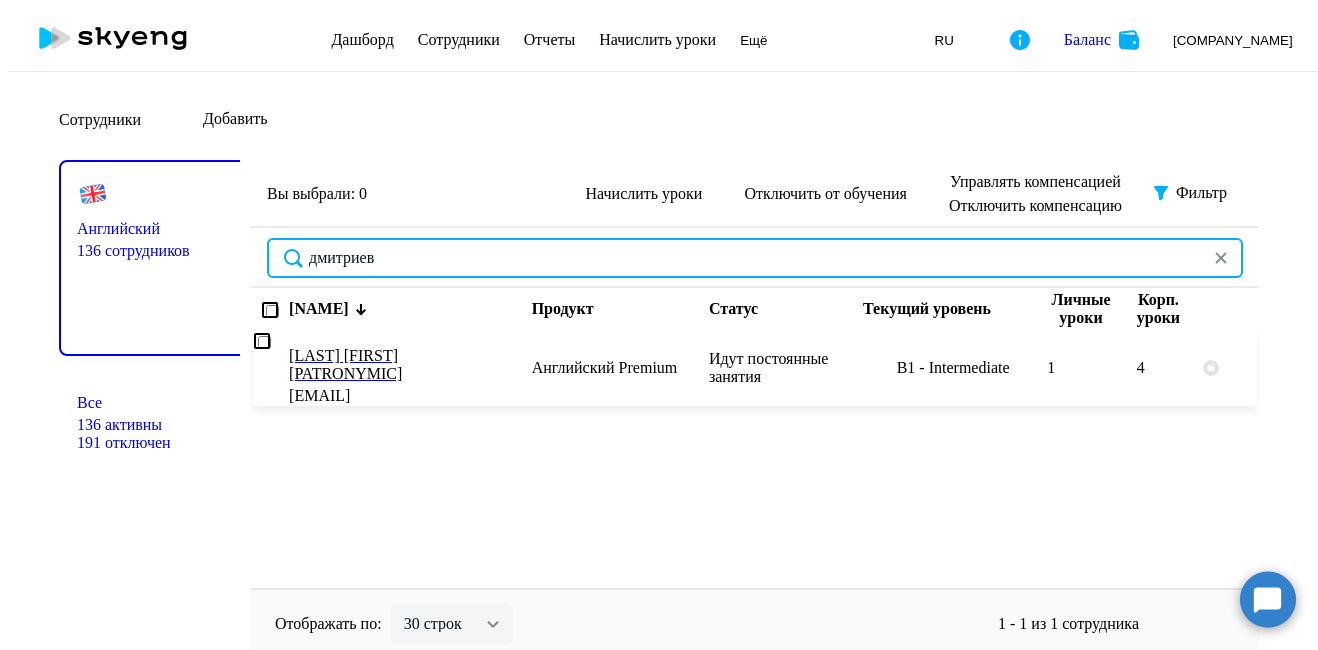 type on "дмитриев" 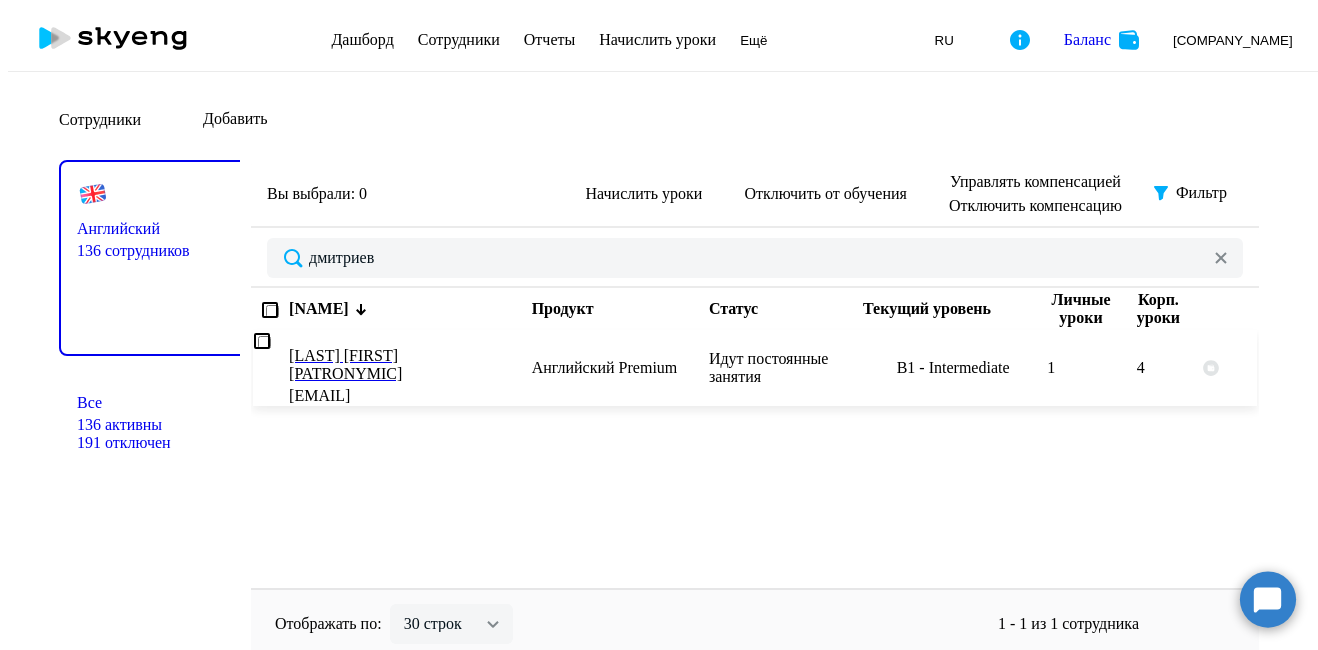 click on "[LAST_NAME] [FIRST_NAME] [PATRONYMIC] [EMAIL]" at bounding box center [408, 368] 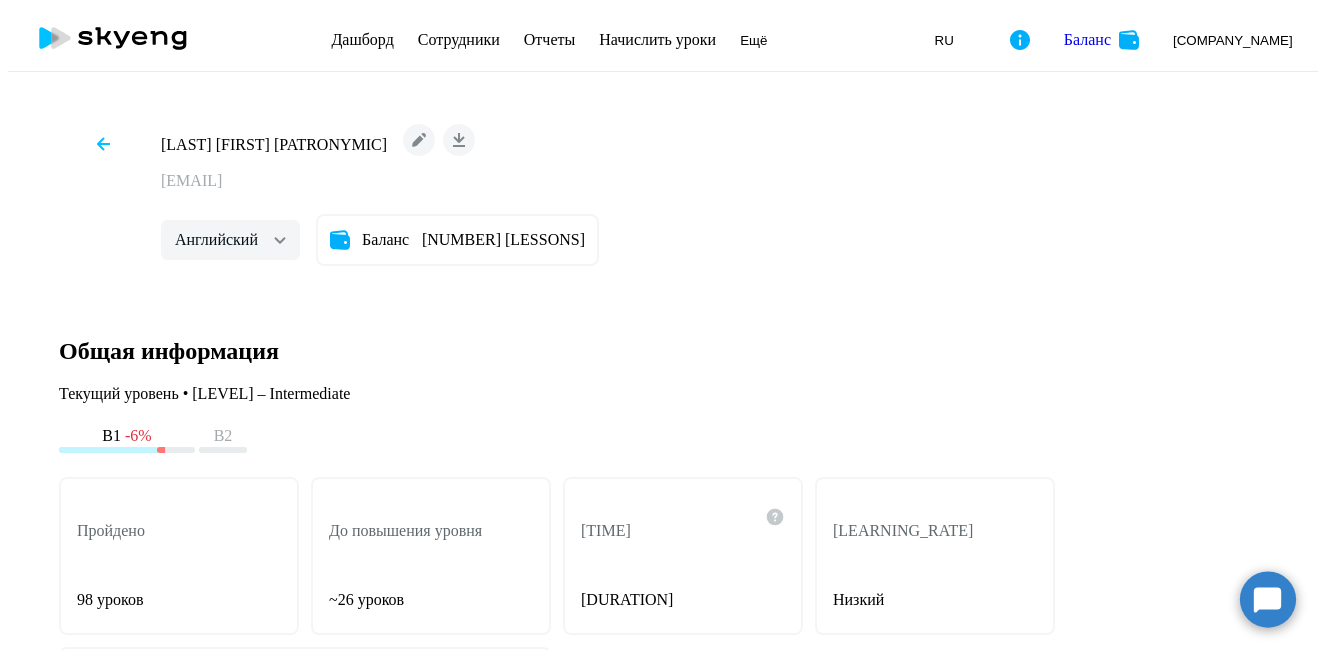 scroll, scrollTop: 2300, scrollLeft: 0, axis: vertical 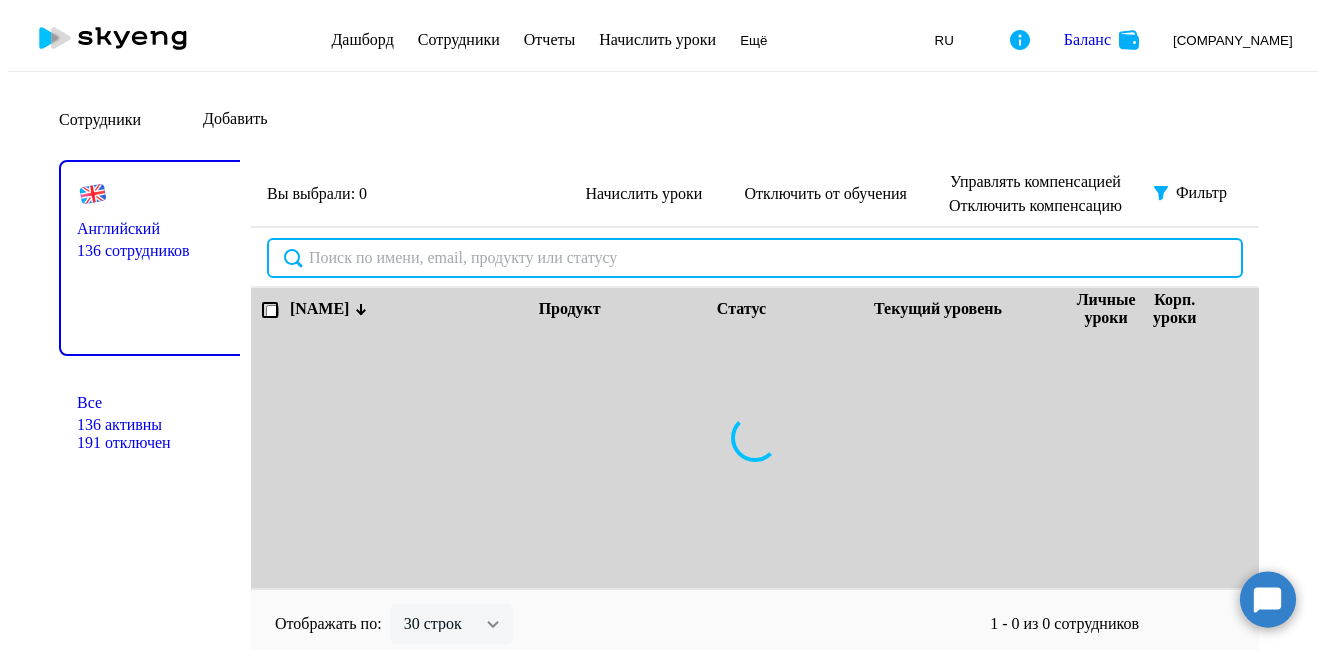 click at bounding box center (755, 258) 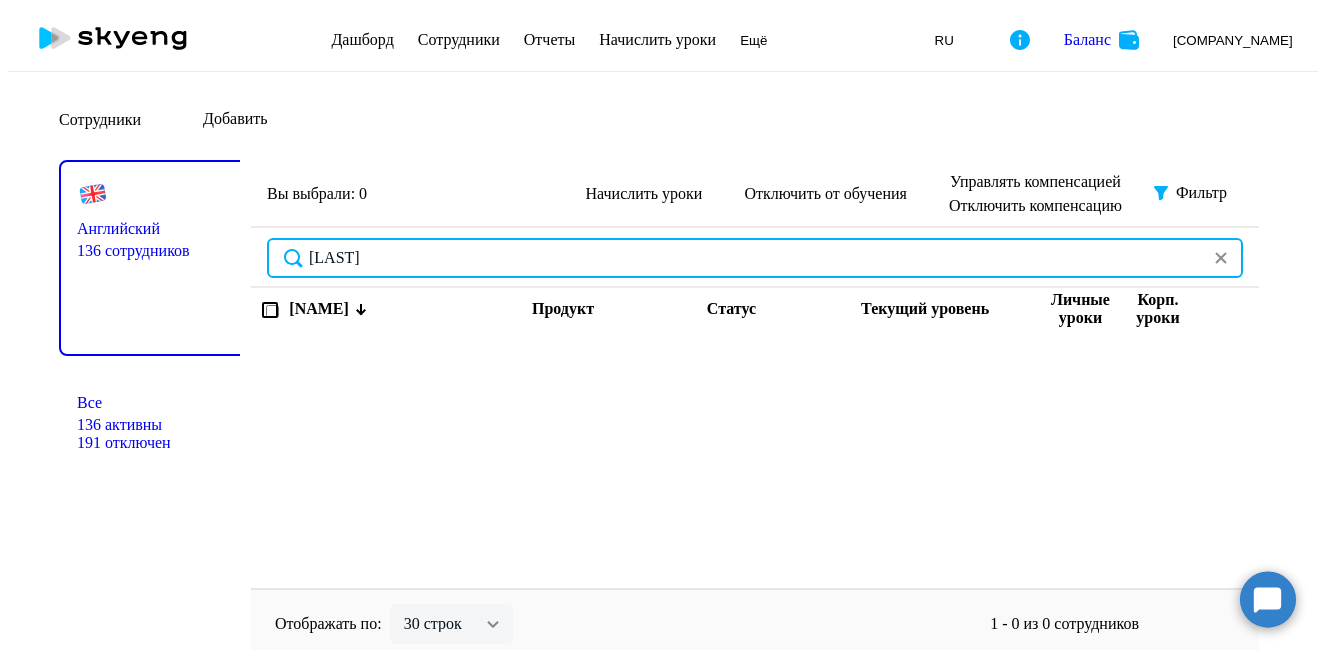 drag, startPoint x: 385, startPoint y: 253, endPoint x: 308, endPoint y: 257, distance: 77.10383 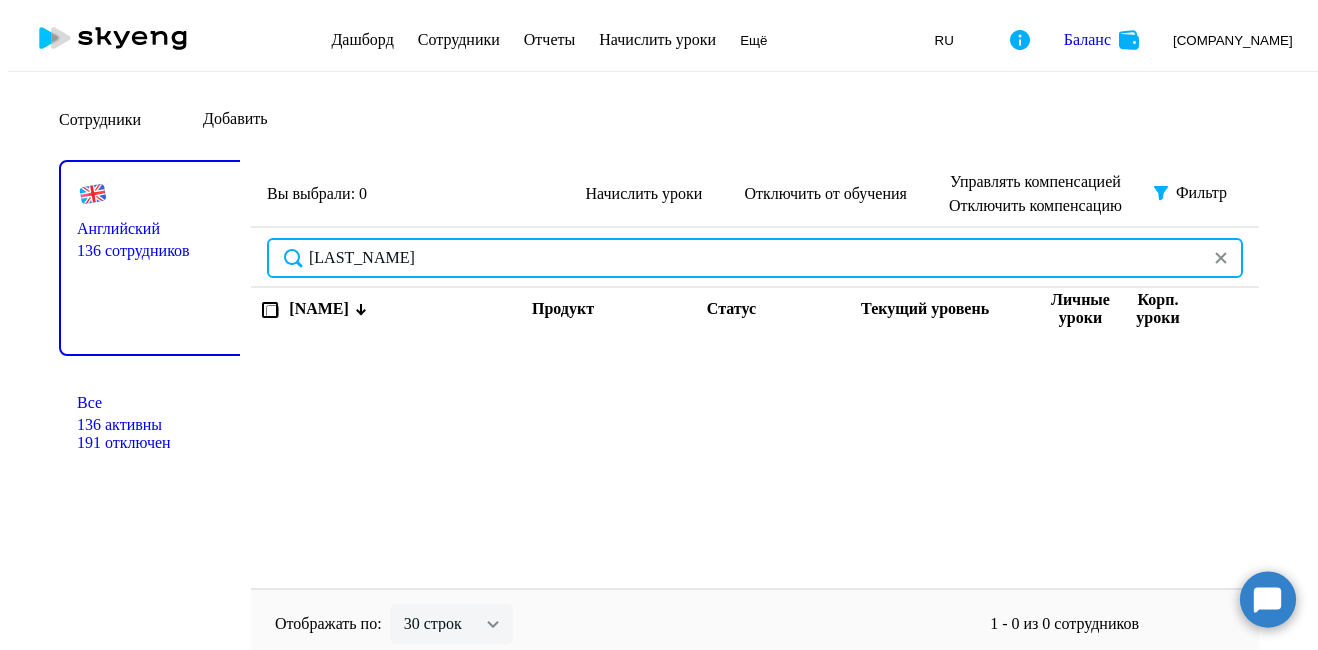 drag, startPoint x: 376, startPoint y: 254, endPoint x: 253, endPoint y: 248, distance: 123.146255 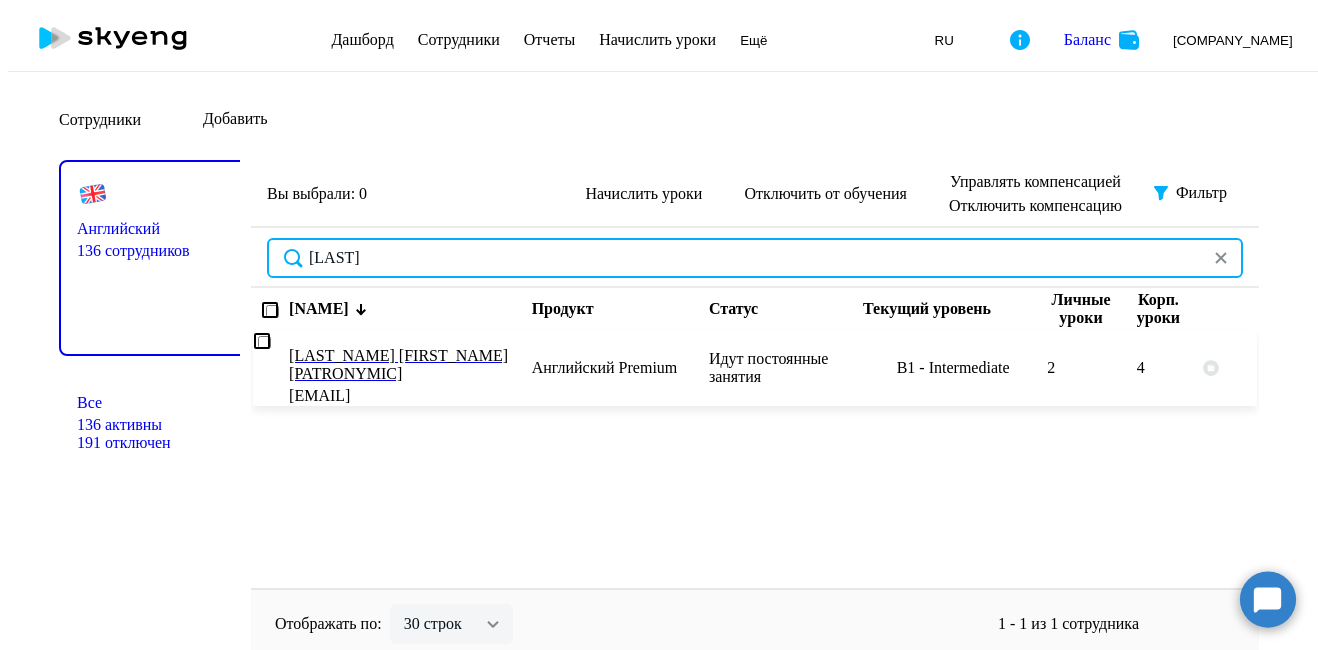 type on "[LAST]" 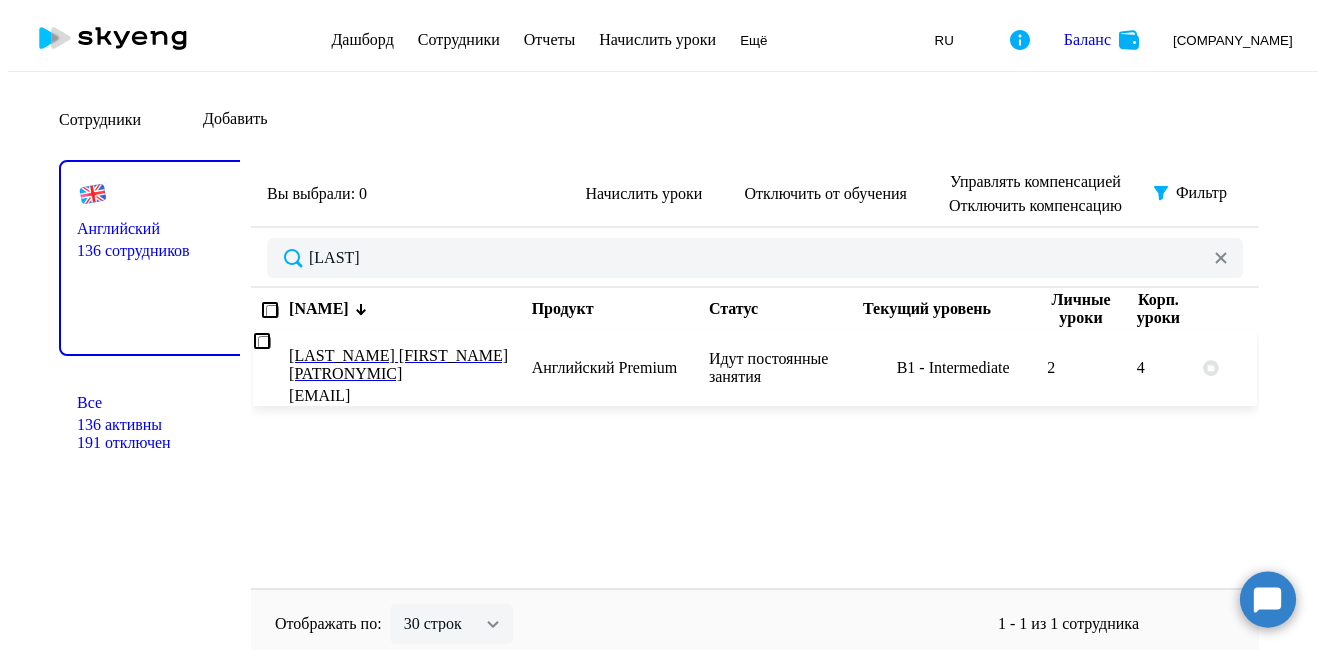 click on "[LAST_NAME] [FIRST_NAME] [PATRONYMIC]" at bounding box center [402, 365] 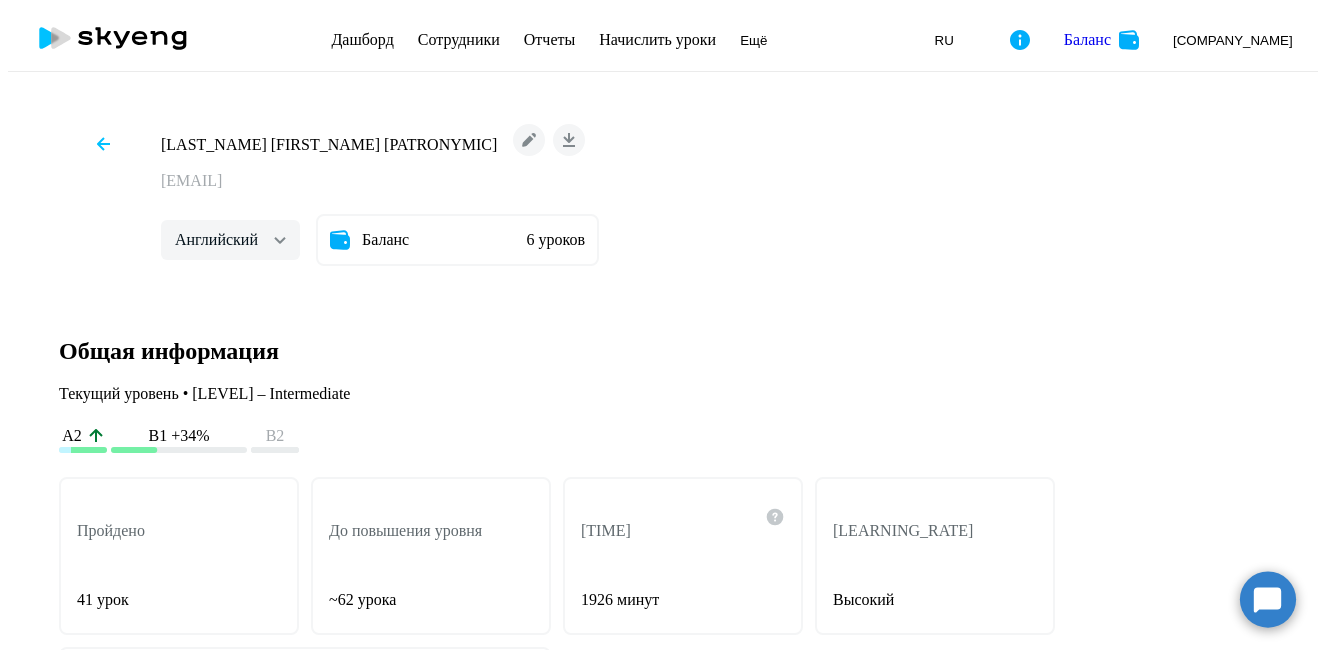 scroll, scrollTop: 2385, scrollLeft: 0, axis: vertical 